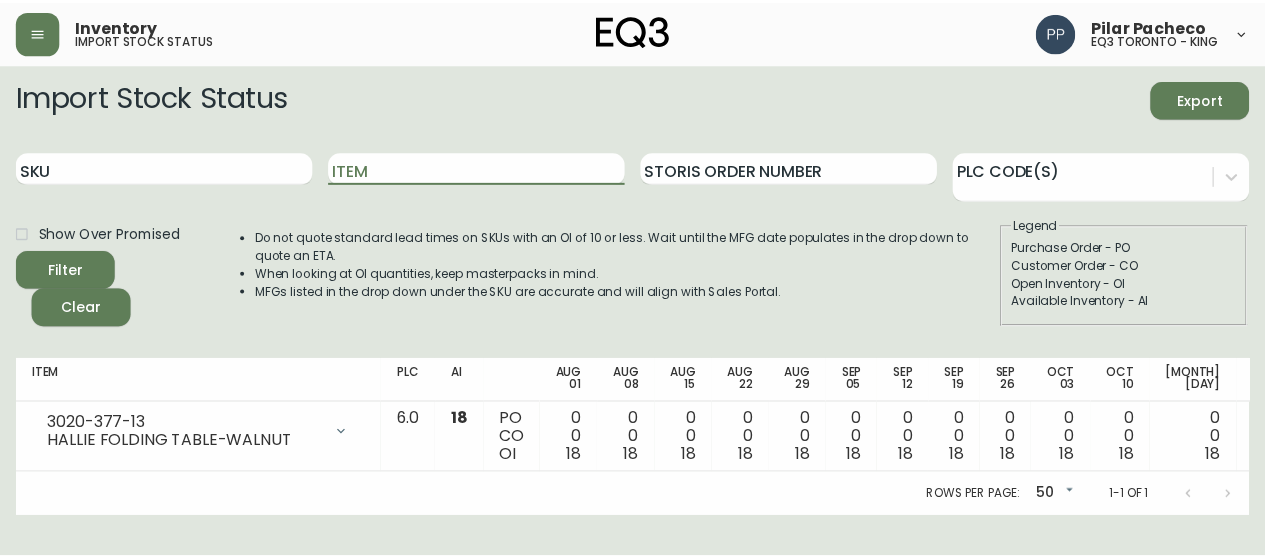 scroll, scrollTop: 0, scrollLeft: 0, axis: both 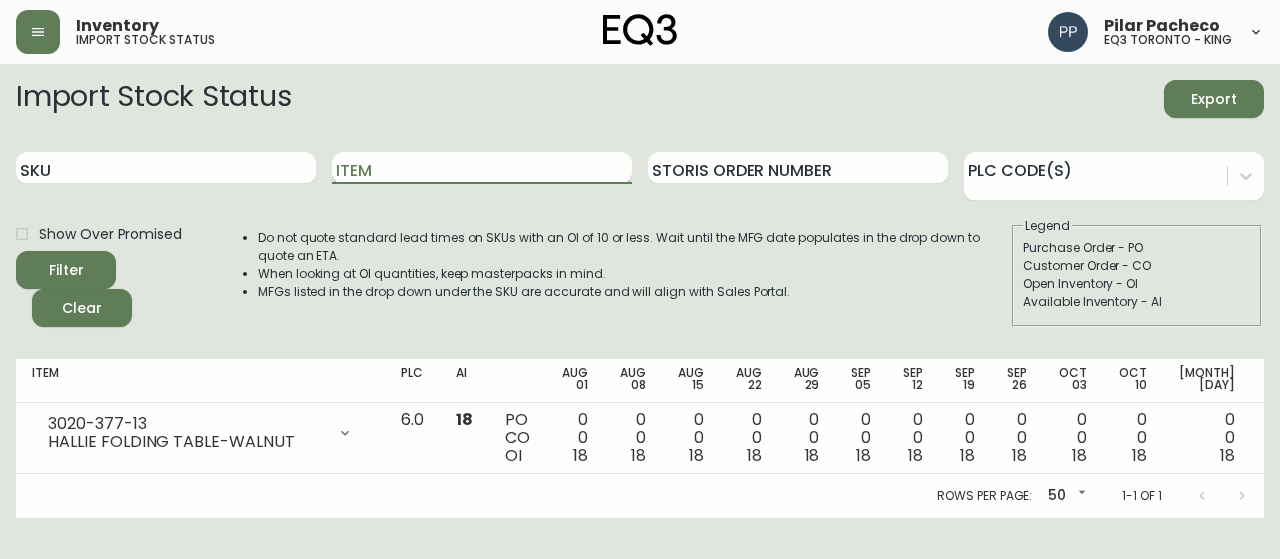 click on "Item" at bounding box center [482, 168] 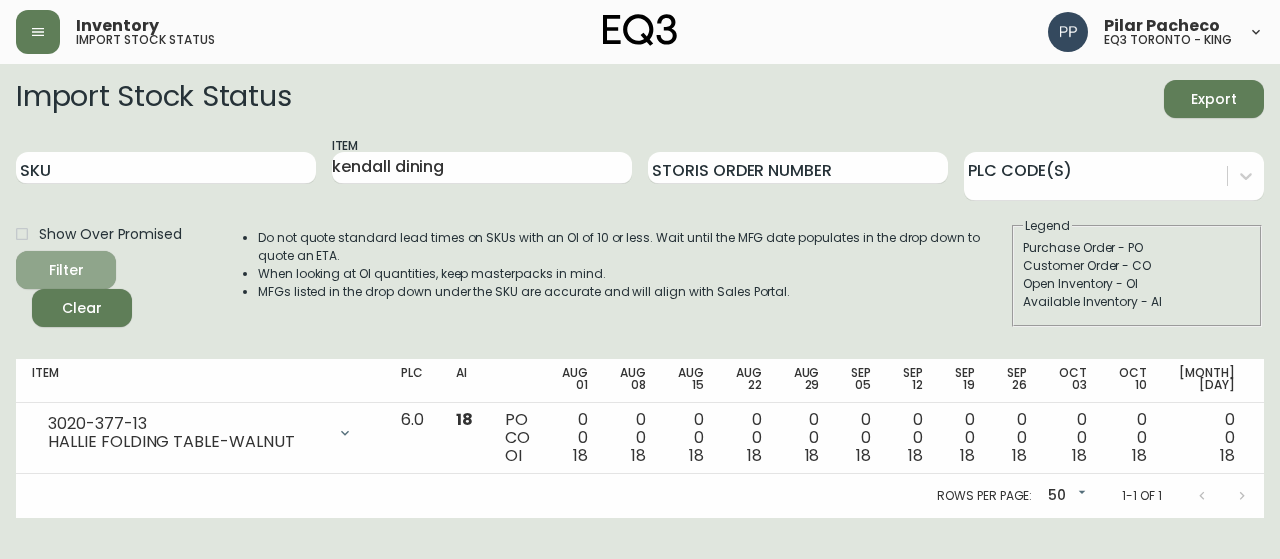 click on "Filter" at bounding box center (66, 270) 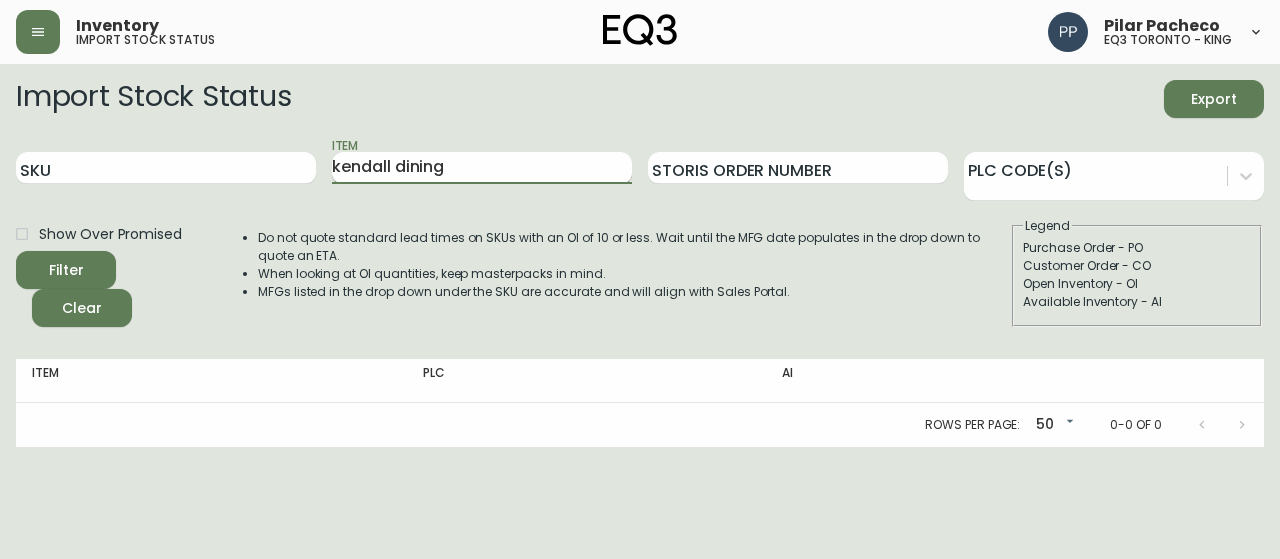 click on "kendall dining" at bounding box center [482, 168] 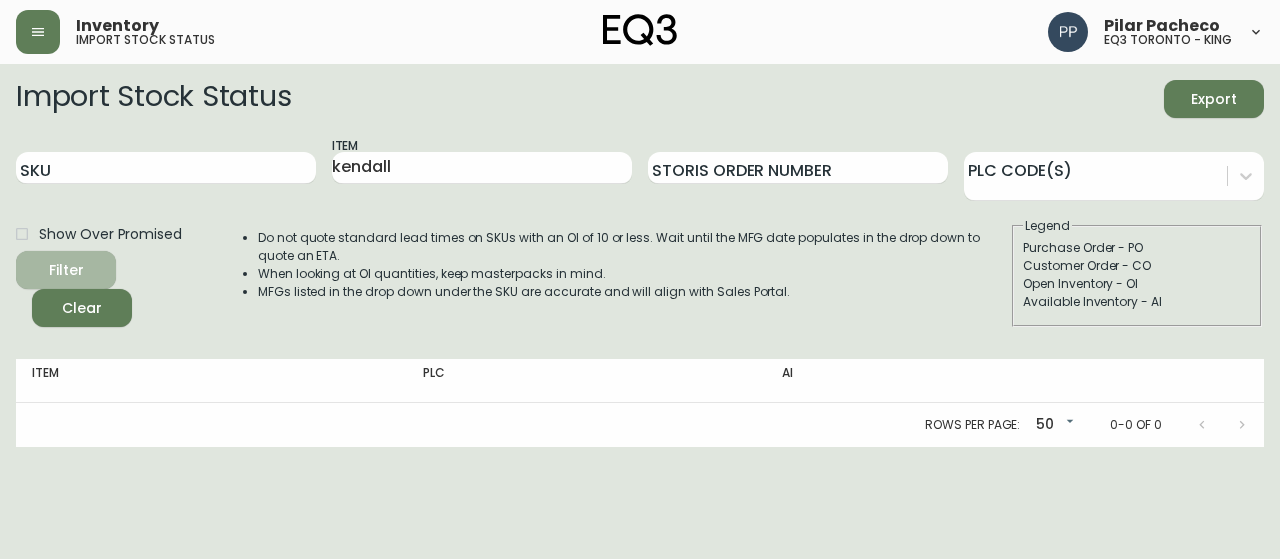 click 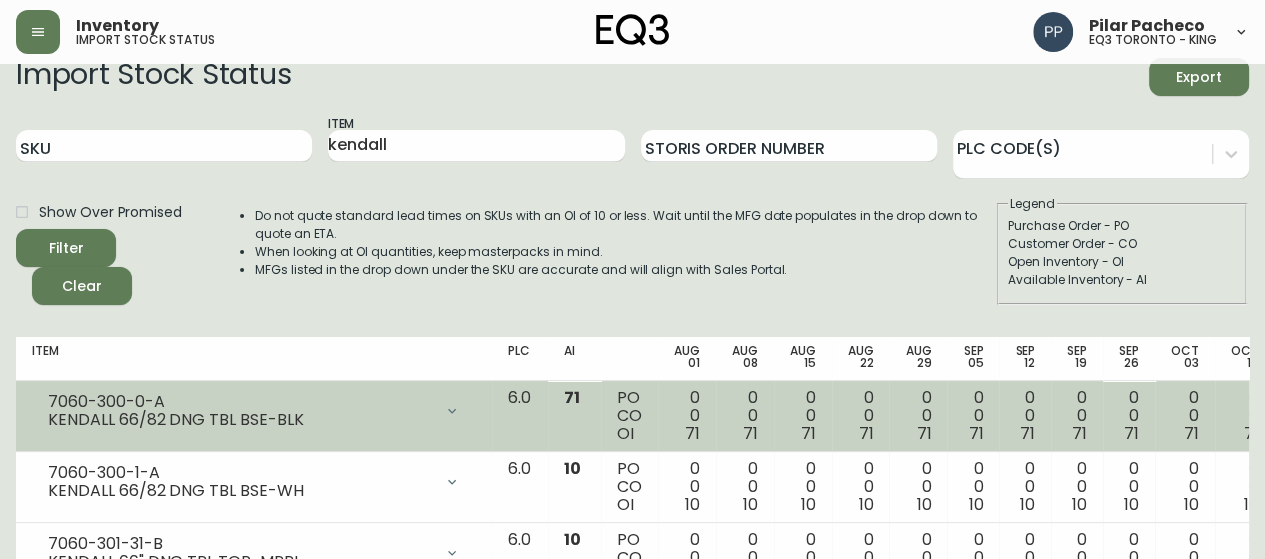 scroll, scrollTop: 0, scrollLeft: 0, axis: both 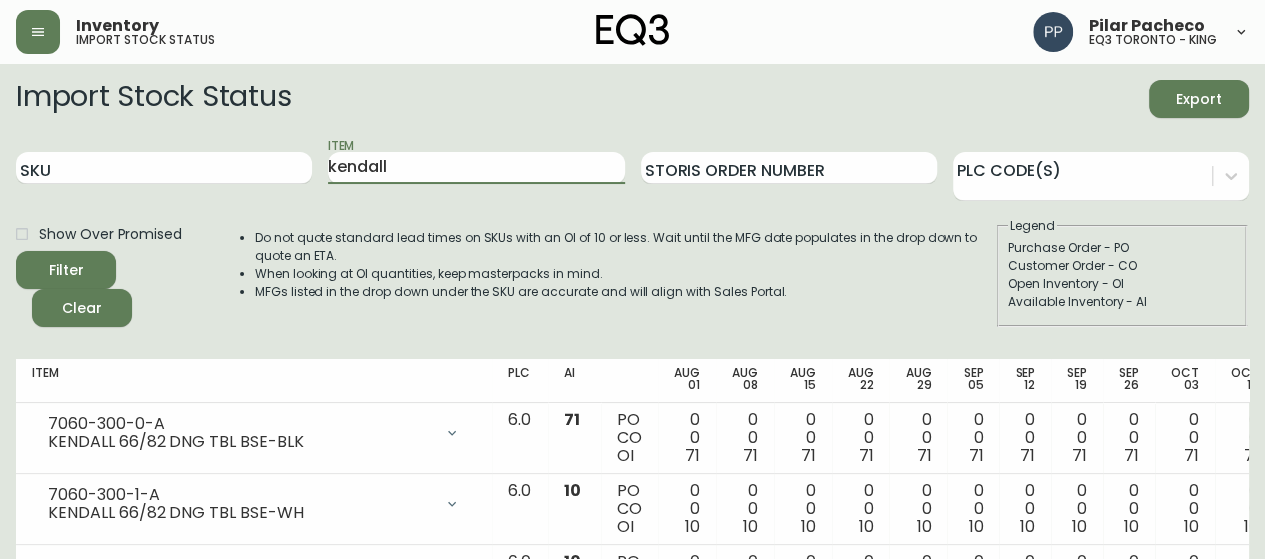 drag, startPoint x: 433, startPoint y: 181, endPoint x: 217, endPoint y: 192, distance: 216.2799 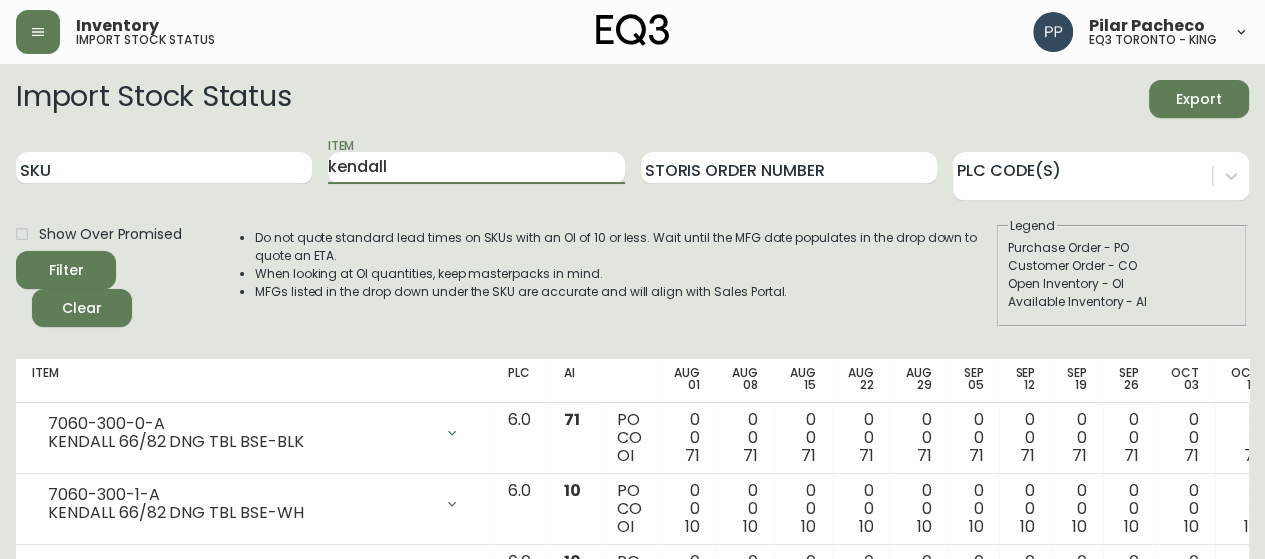 click on "SKU Item kendall Storis Order Number PLC Code(s)" at bounding box center [632, 168] 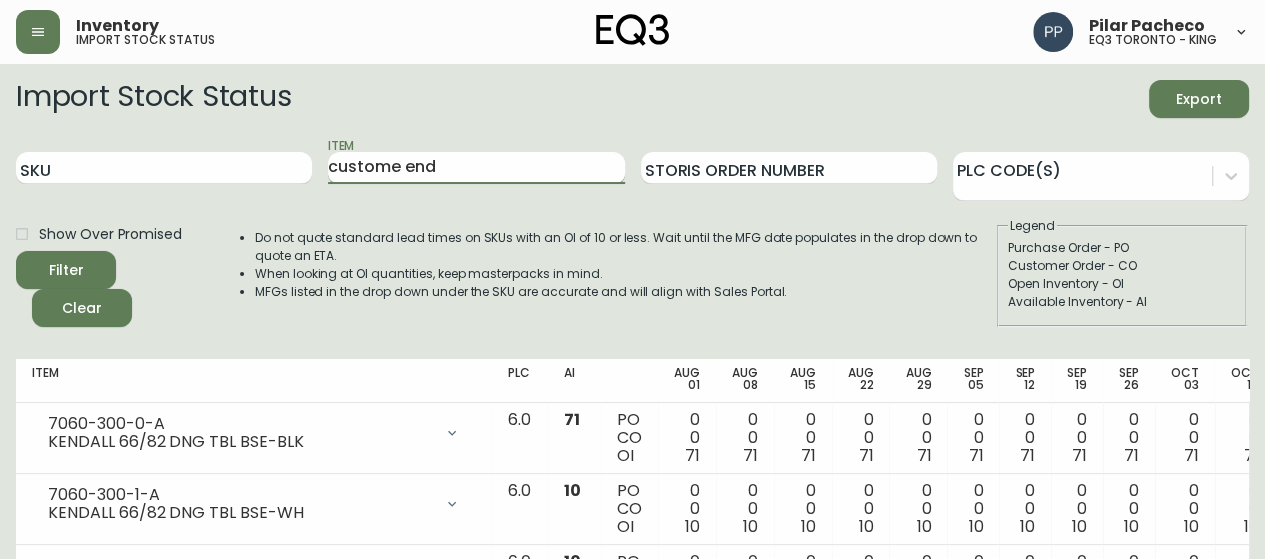 click on "custome end" at bounding box center [476, 168] 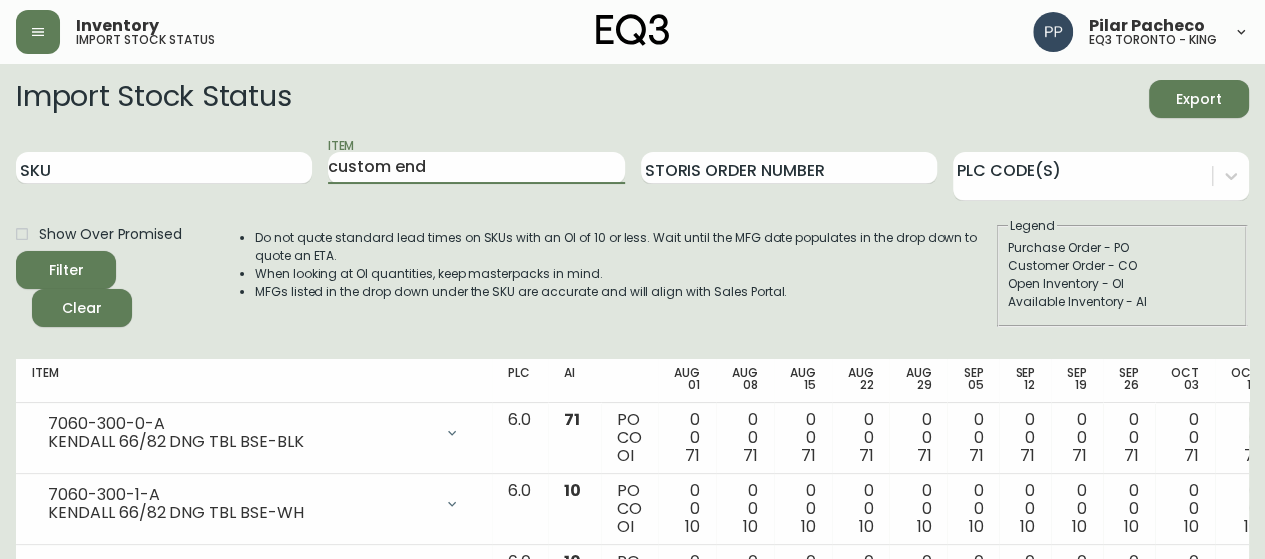 type on "custom end" 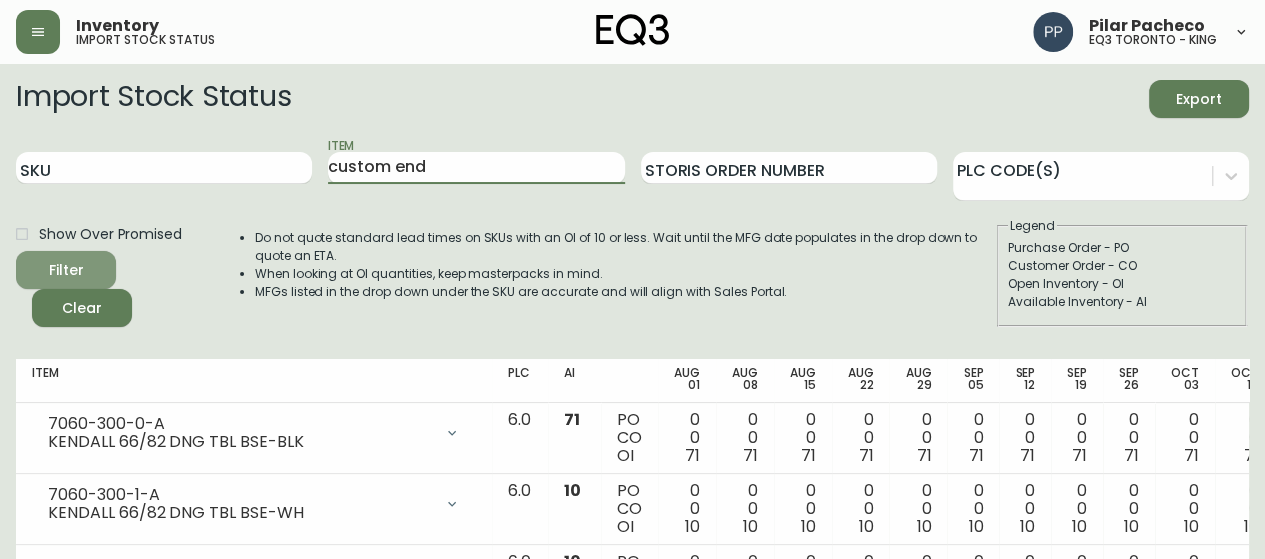 drag, startPoint x: 84, startPoint y: 257, endPoint x: 73, endPoint y: 242, distance: 18.601076 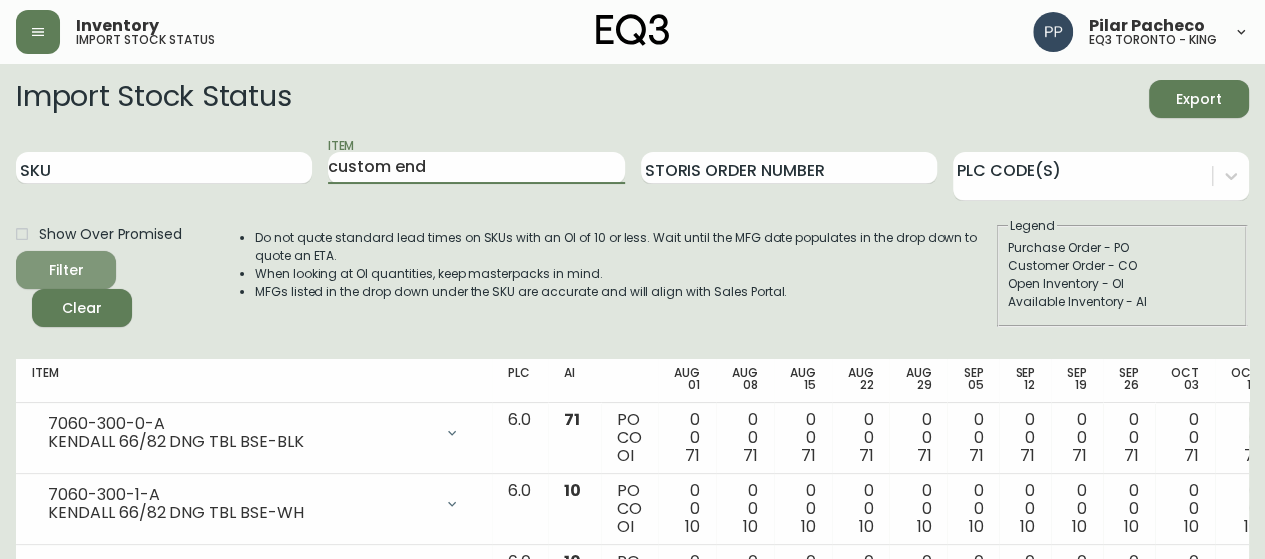 click on "Filter" at bounding box center [66, 270] 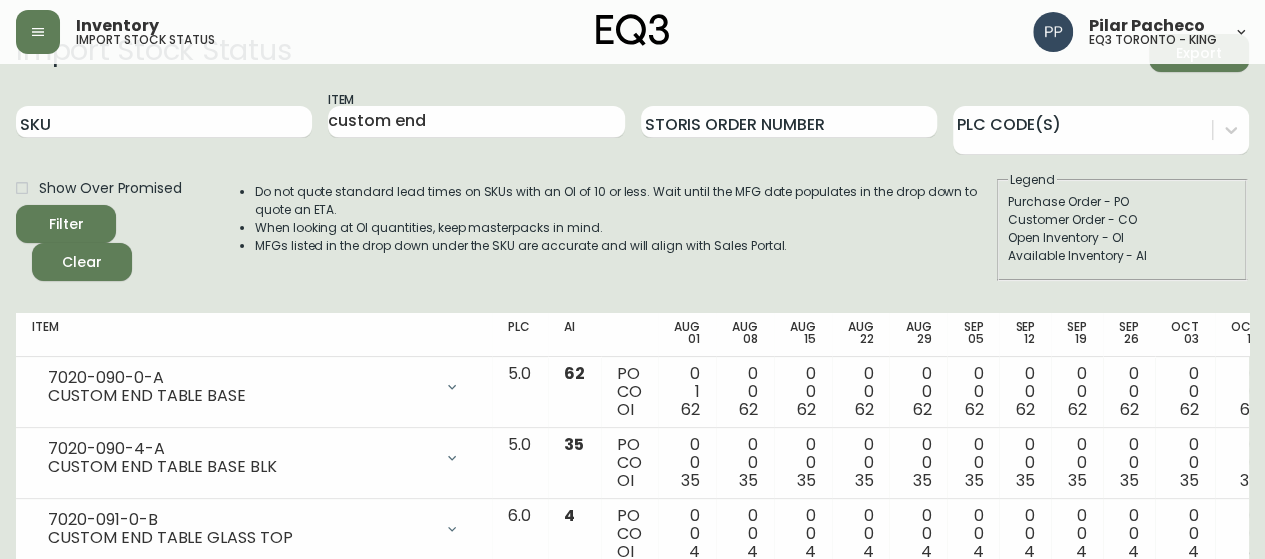 scroll, scrollTop: 0, scrollLeft: 0, axis: both 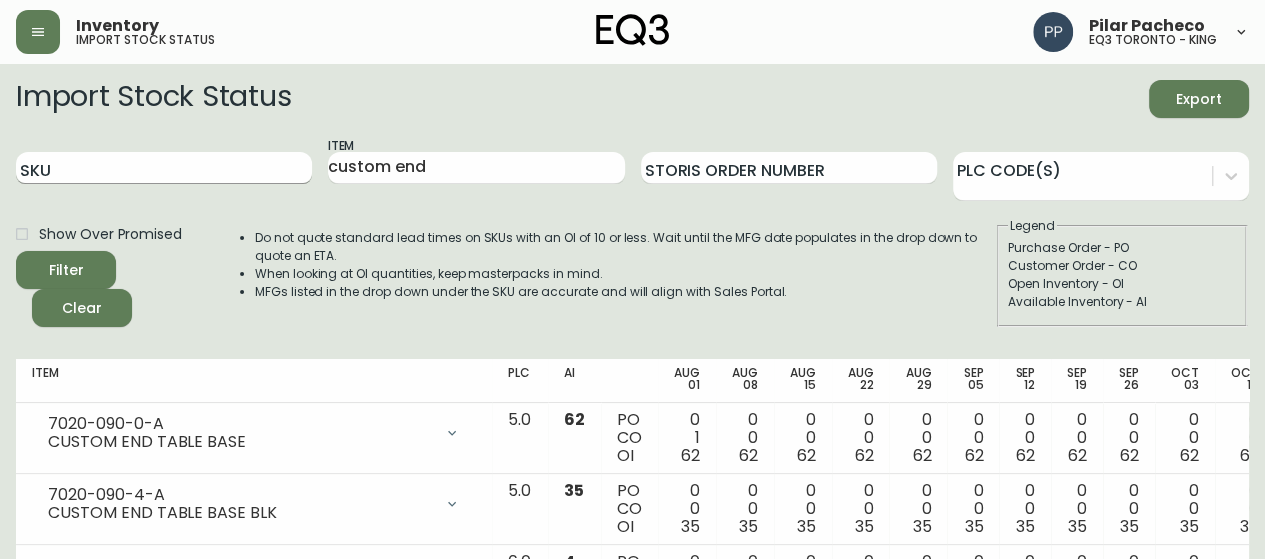 drag, startPoint x: 466, startPoint y: 170, endPoint x: 268, endPoint y: 151, distance: 198.90953 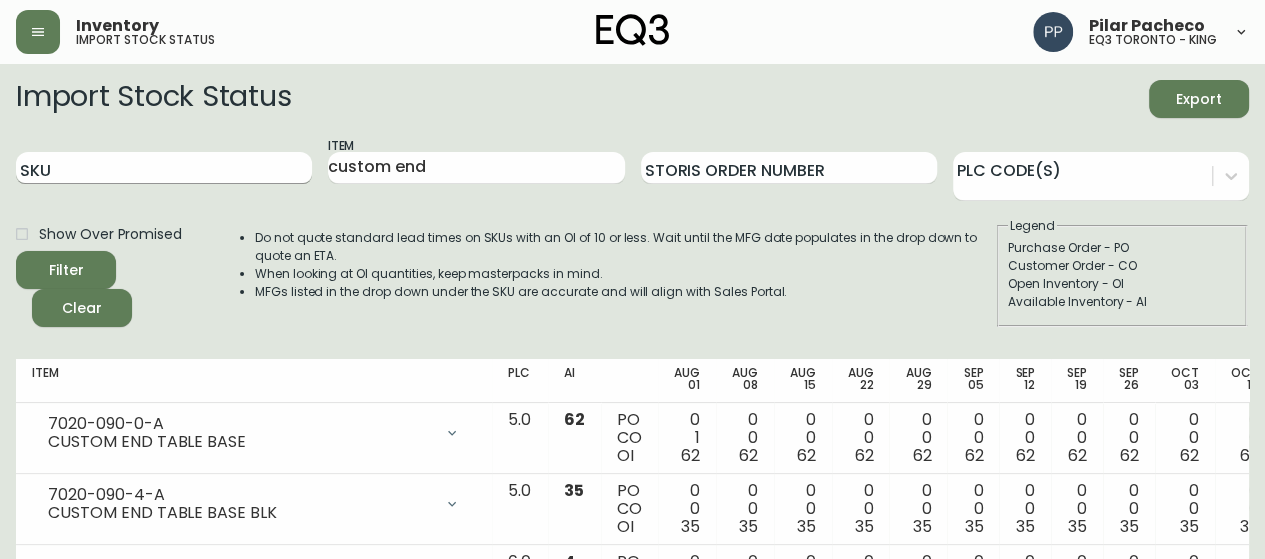 click on "SKU Item custom end Storis Order Number PLC Code(s)" at bounding box center [632, 168] 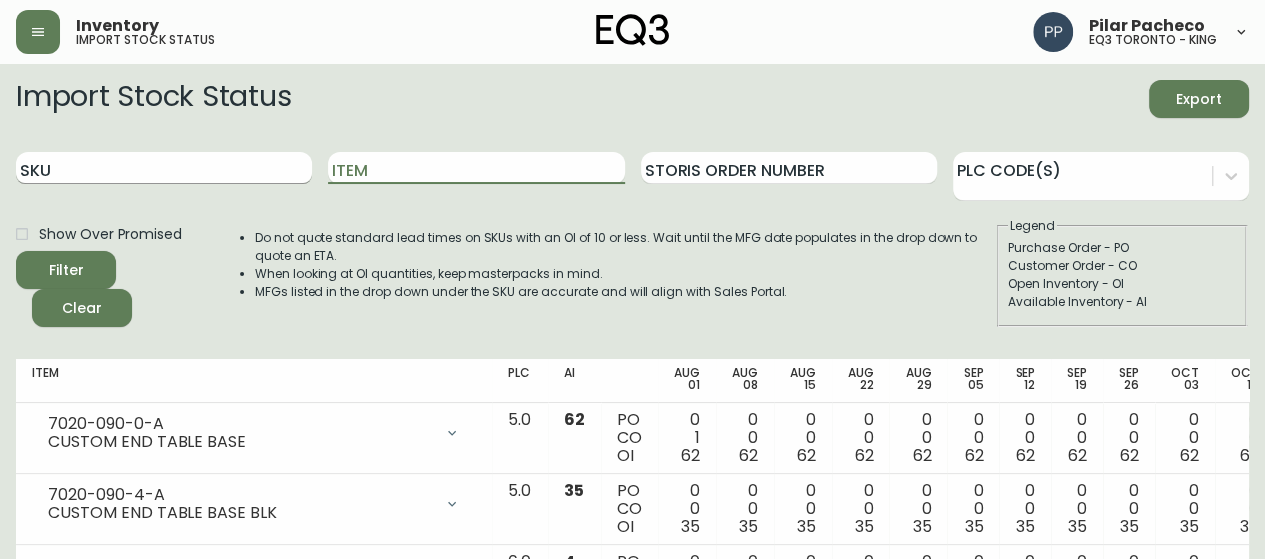 type 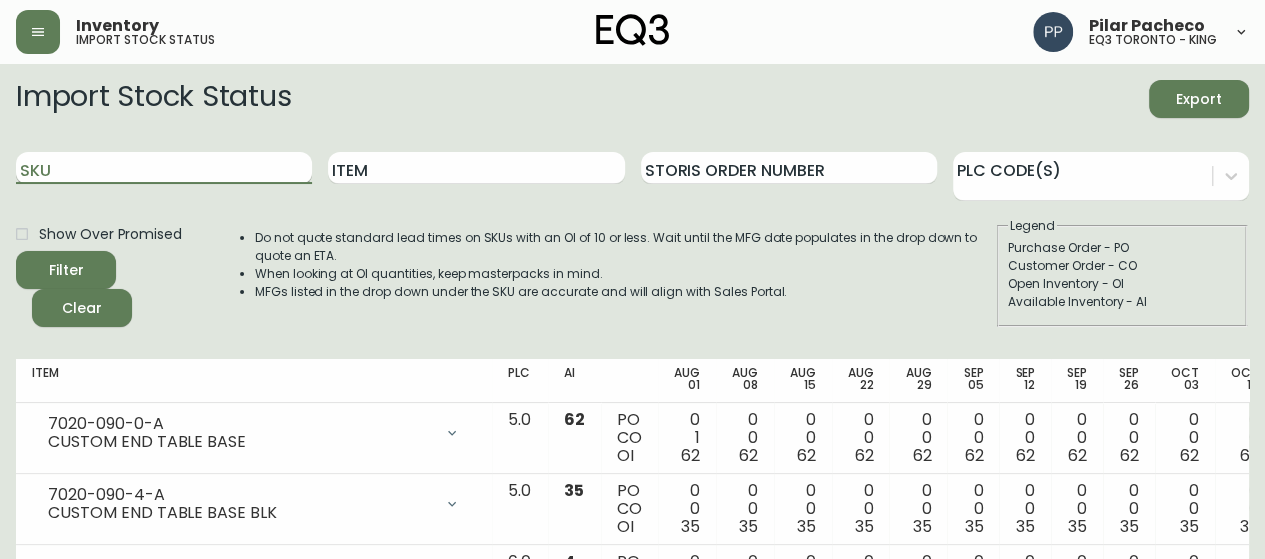 paste on "3190-5520-1" 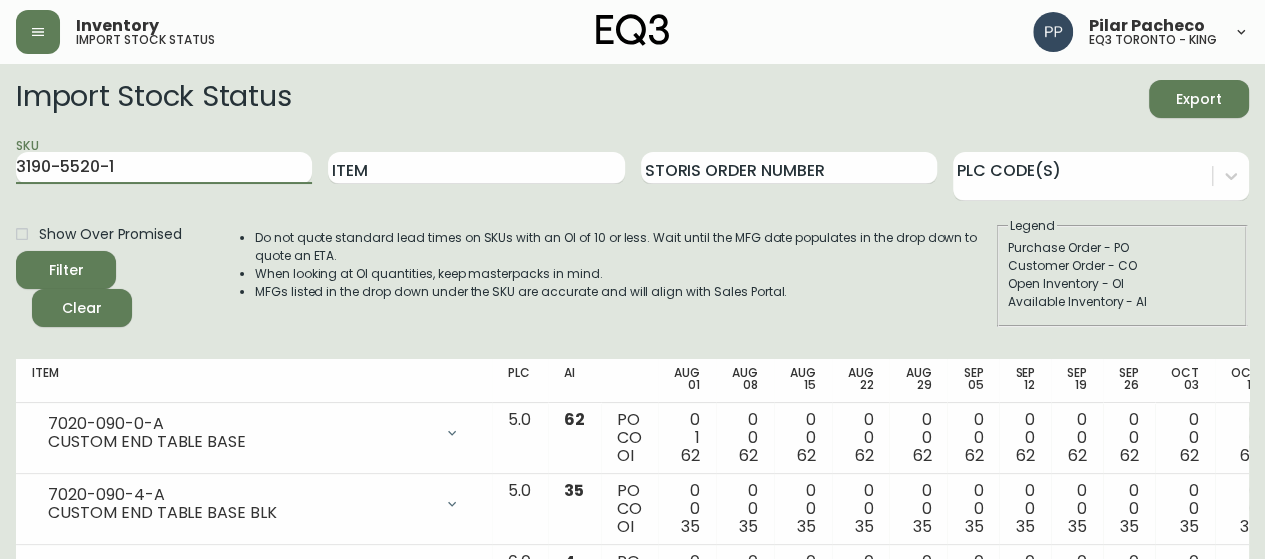 type on "3190-5520-1" 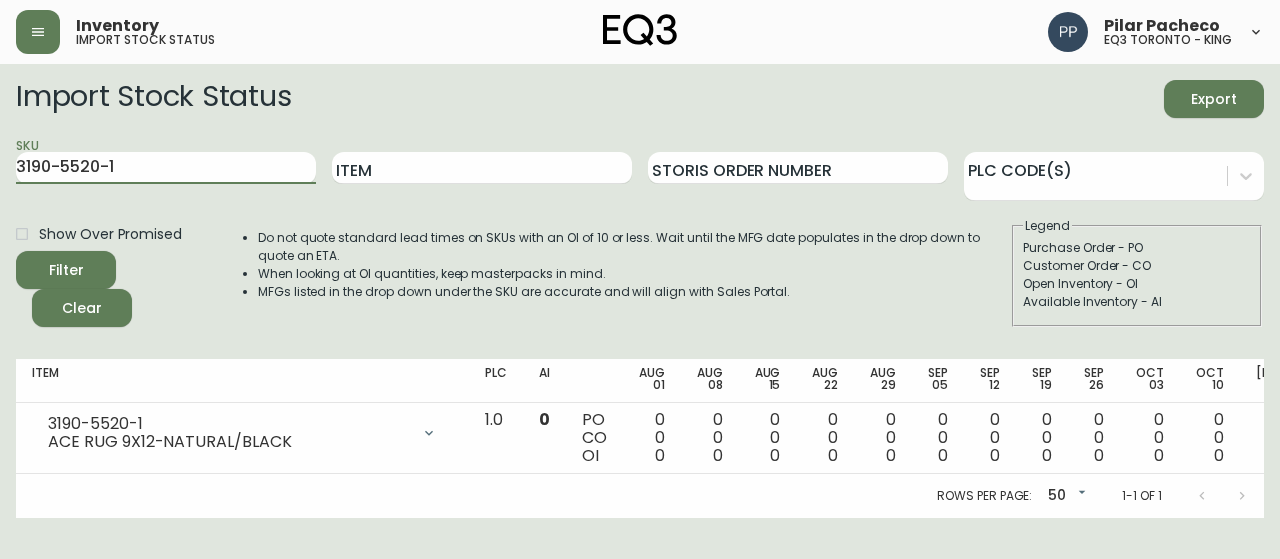 drag, startPoint x: 0, startPoint y: 166, endPoint x: 0, endPoint y: 153, distance: 13 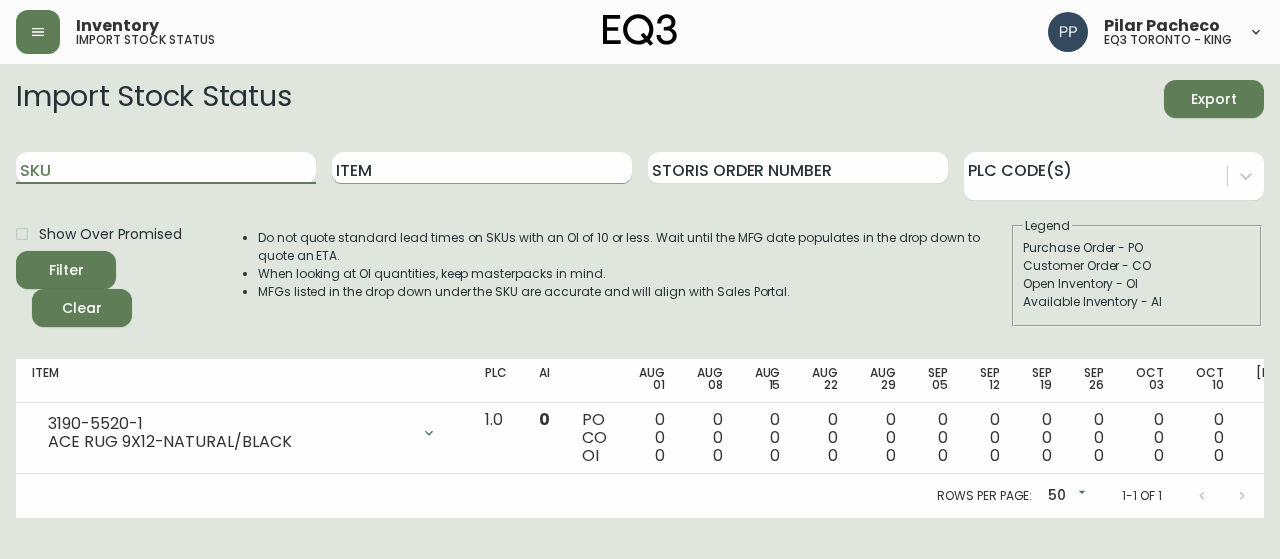 type 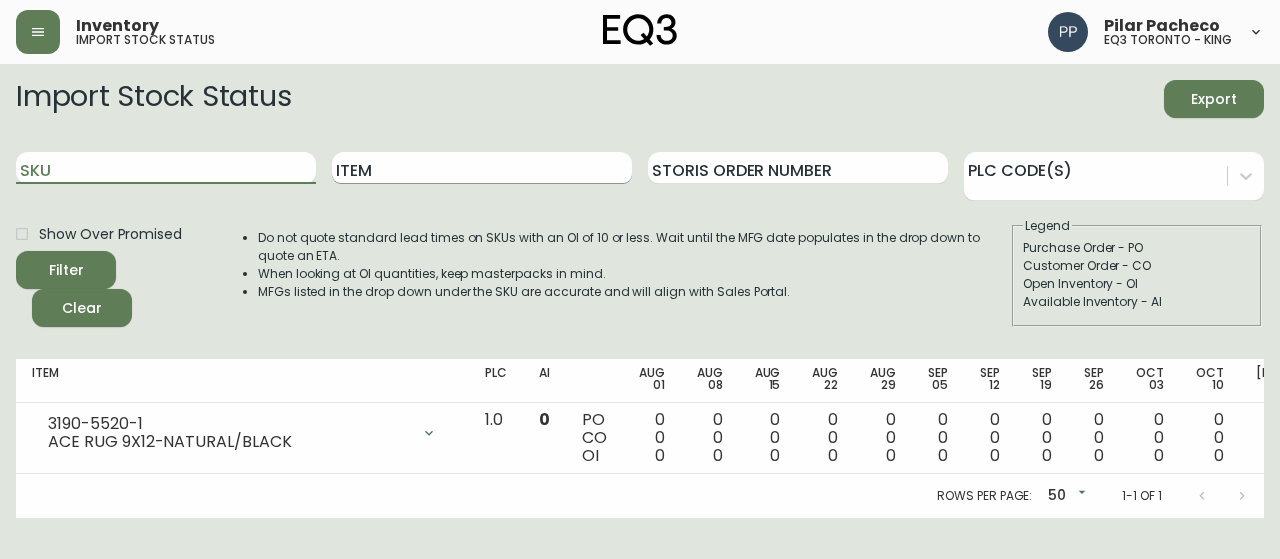 click on "Item" at bounding box center [482, 168] 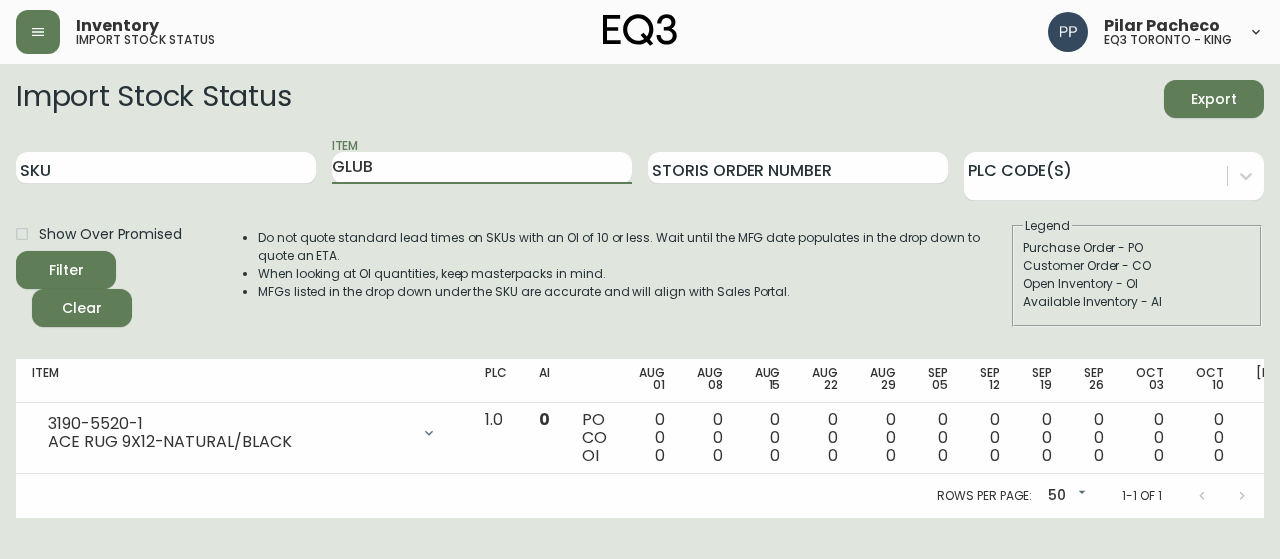 type on "GLUB" 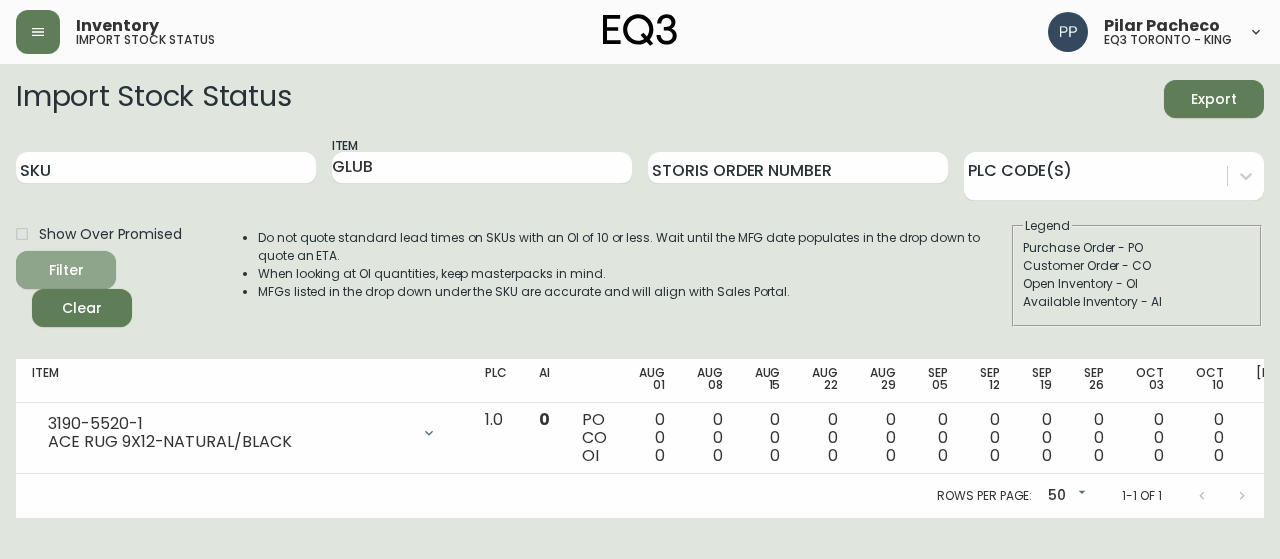 click on "Filter" at bounding box center [66, 270] 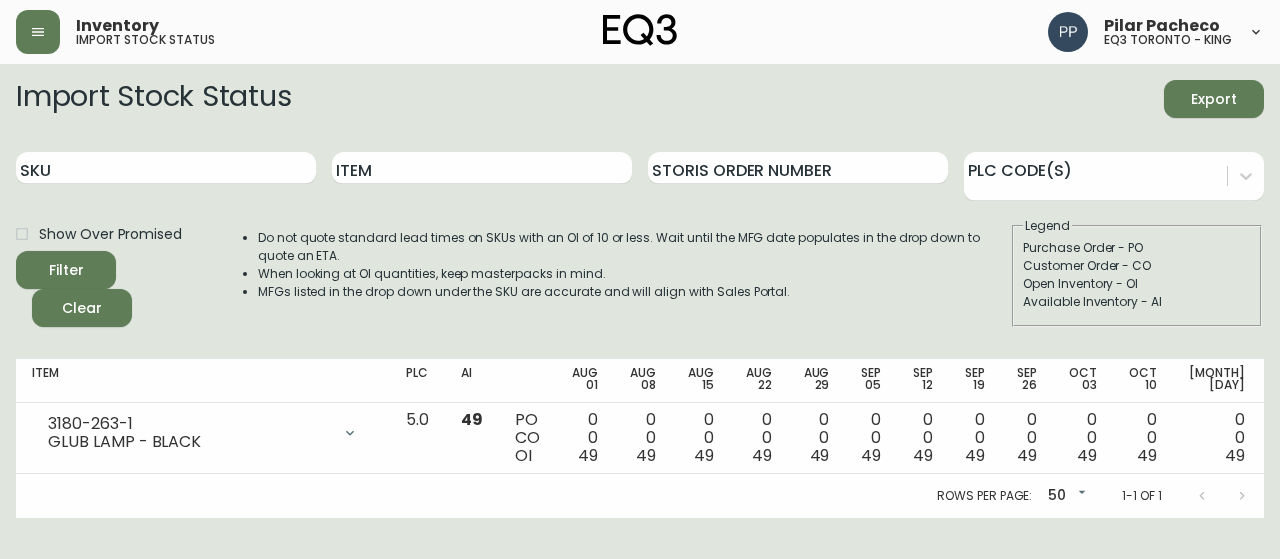 type on "3190-5520-1" 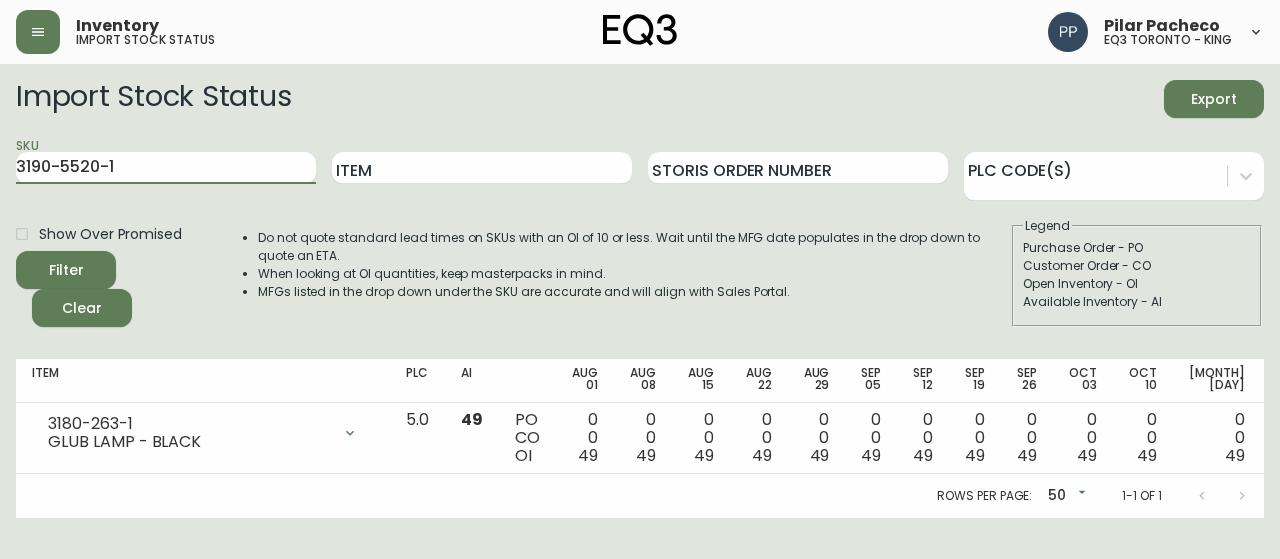 drag, startPoint x: 190, startPoint y: 174, endPoint x: 0, endPoint y: 183, distance: 190.21304 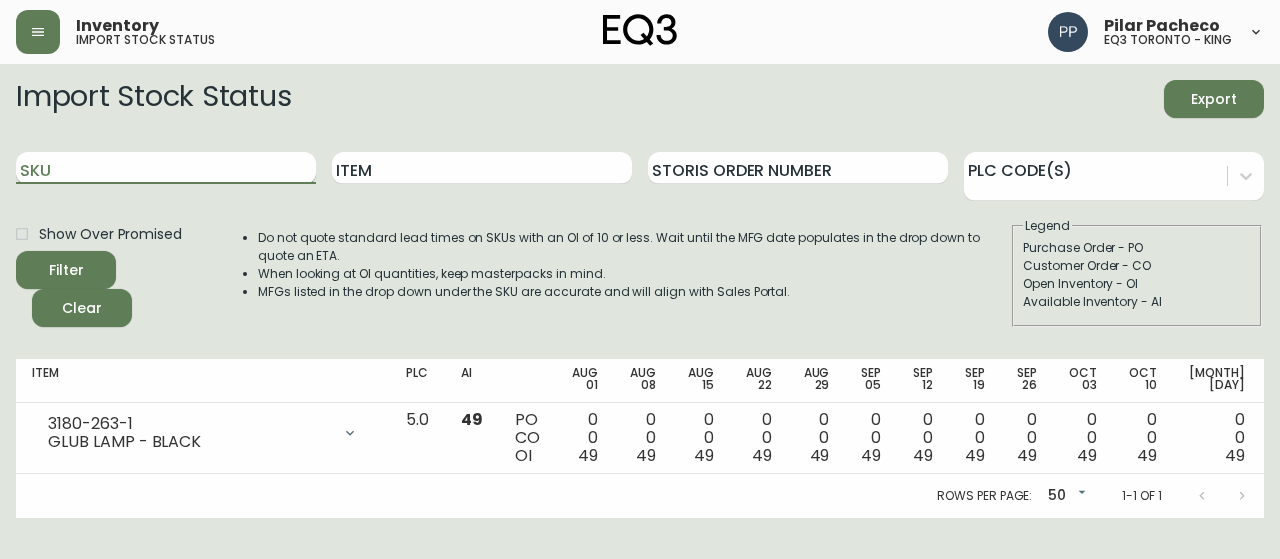 click on "SKU" at bounding box center [166, 168] 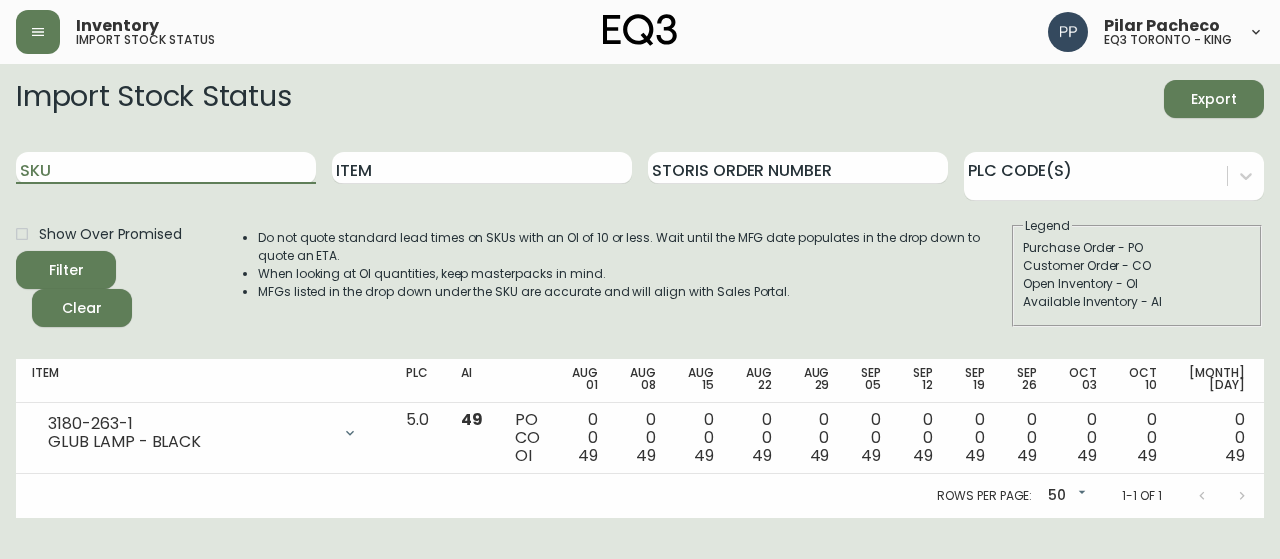 paste on "3180-608-0" 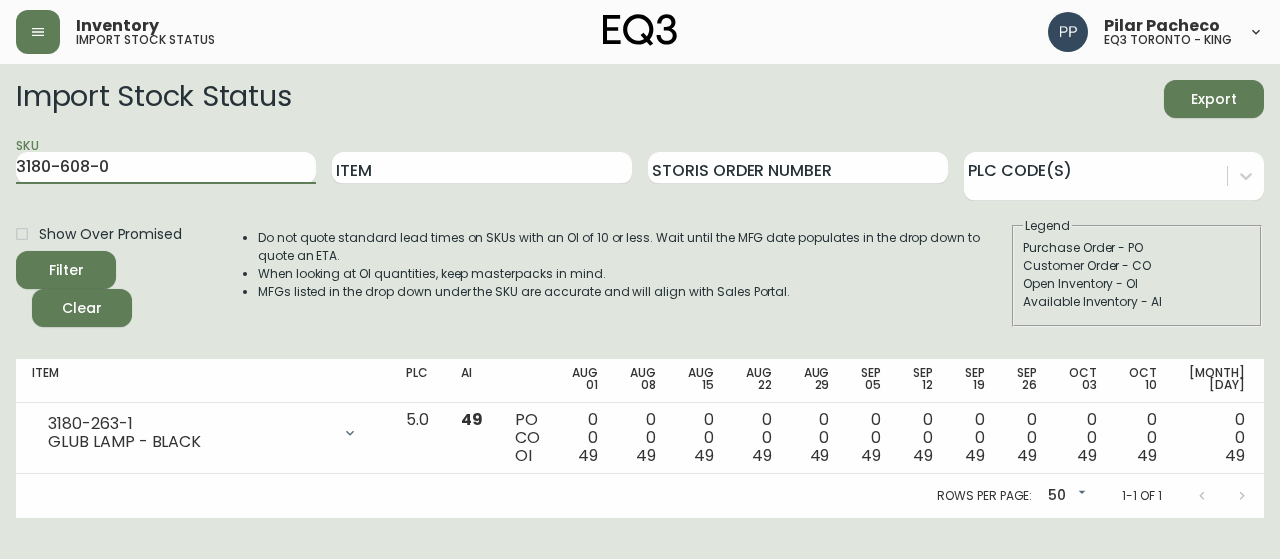 type on "3180-608-0" 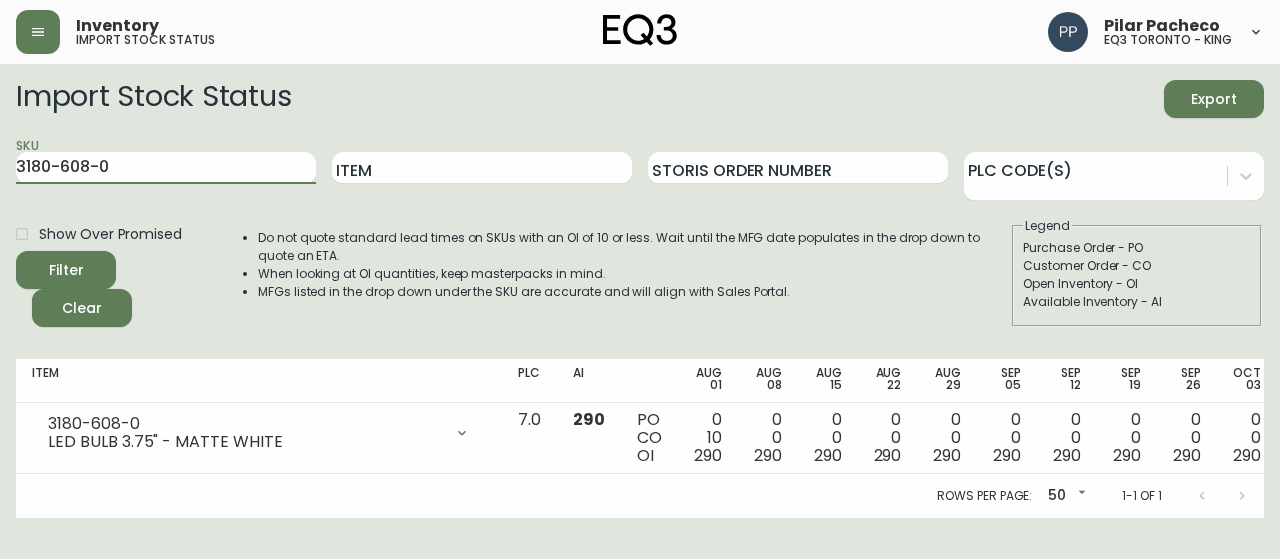 drag, startPoint x: 178, startPoint y: 157, endPoint x: 0, endPoint y: 168, distance: 178.33957 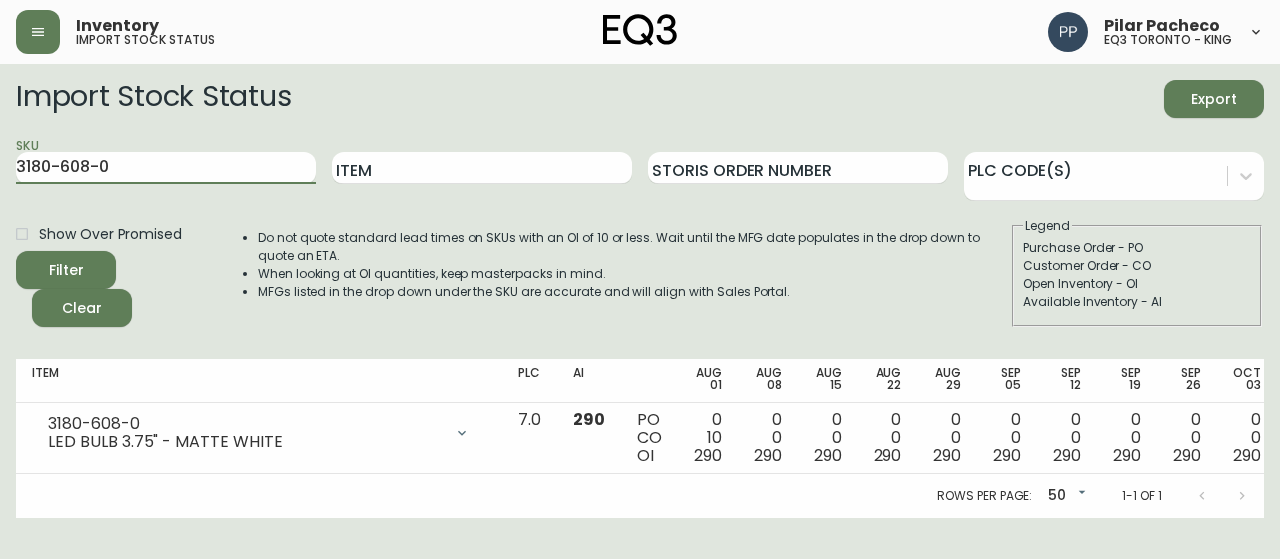 click on "Import Stock Status Export SKU [SKU_ITEM] Item Storis Order Number PLC Code(s) Show Over Promised Filter Clear Do not quote standard lead times on SKUs with an OI of 10 or less. Wait until the MFG date populates in the drop down to quote an ETA. When looking at OI quantities, keep masterpacks in mind. MFGs listed in the drop down under the SKU are accurate and will align with Sales Portal. Legend Purchase Order - PO Customer Order - CO Open Inventory - OI Available Inventory - AI Item PLC AI [DATE] [DATE] [DATE] [DATE] [DATE] [DATE] [DATE] [DATE] [DATE] [DATE] [DATE] [DATE] [DATE] [DATE] Future [SKU_ITEM] [PRODUCT_NAME] Opening Balance [QUANTITY] ( [DATE] ) Customer Order ([ORDER_NUMBER]) [QUANTITY] ( [DATE] ) Available Inventory [QUANTITY] ( [DATE] ) [NUMBER] [NUMBER] [NUMBER] [NUMBER] [NUMBER] [NUMBER] [NUMBER] [NUMBER] [NUMBER] [NUMBER] [NUMBER] [NUMBER] [NUMBER] [NUMBER] [NUMBER] [NUMBER] [NUMBER] [NUMBER] [NUMBER] [NUMBER] [NUMBER] [NUMBER] [NUMBER] [NUMBER] [NUMBER] [NUMBER] [NUMBER] [NUMBER] [NUMBER] [NUMBER] [NUMBER] [NUMBER] [NUMBER] [NUMBER] [NUMBER] [NUMBER] [NUMBER] [NUMBER] [NUMBER] [NUMBER] Rows per page: [NUMBER] [NUMBER] [NUMBER]-[NUMBER] of [NUMBER]" at bounding box center [640, 291] 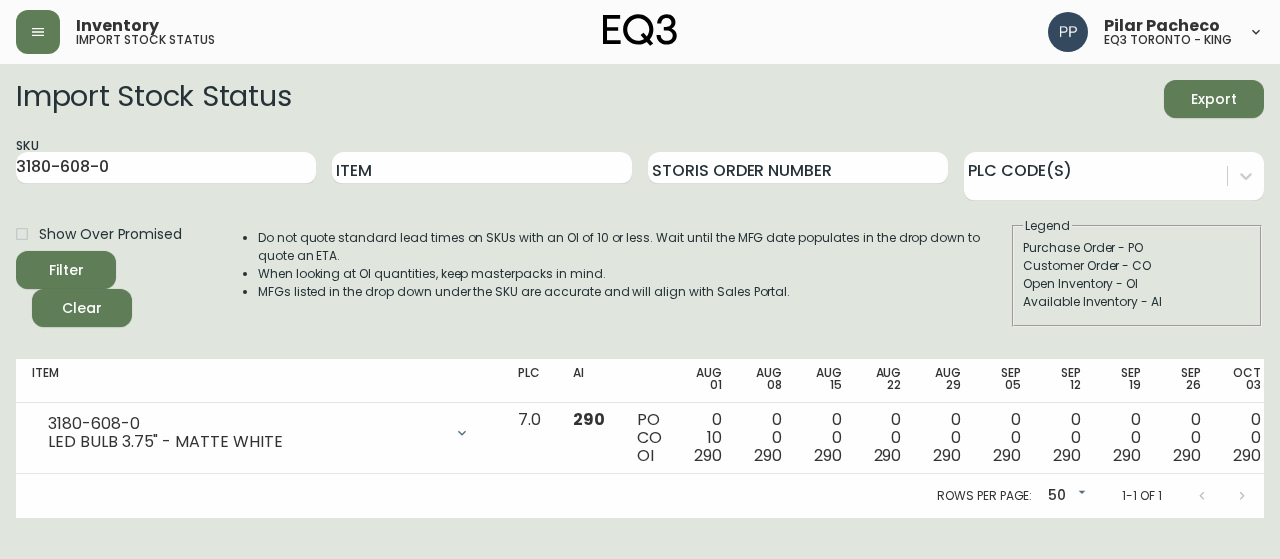 click on "Customer Order - CO" at bounding box center [1137, 266] 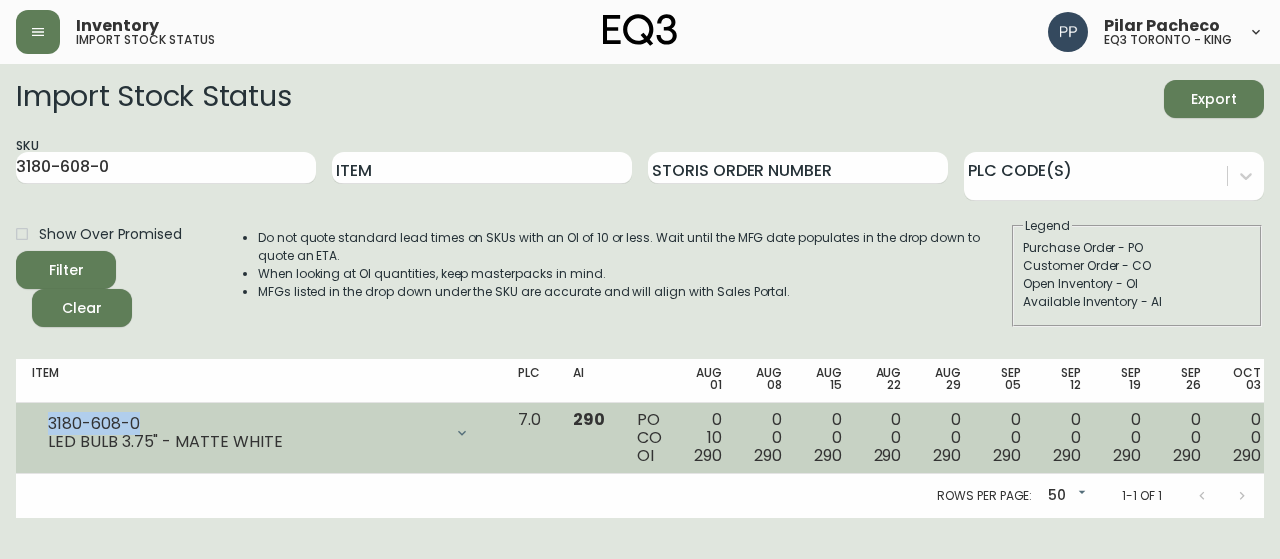 drag, startPoint x: 157, startPoint y: 417, endPoint x: 22, endPoint y: 408, distance: 135.29967 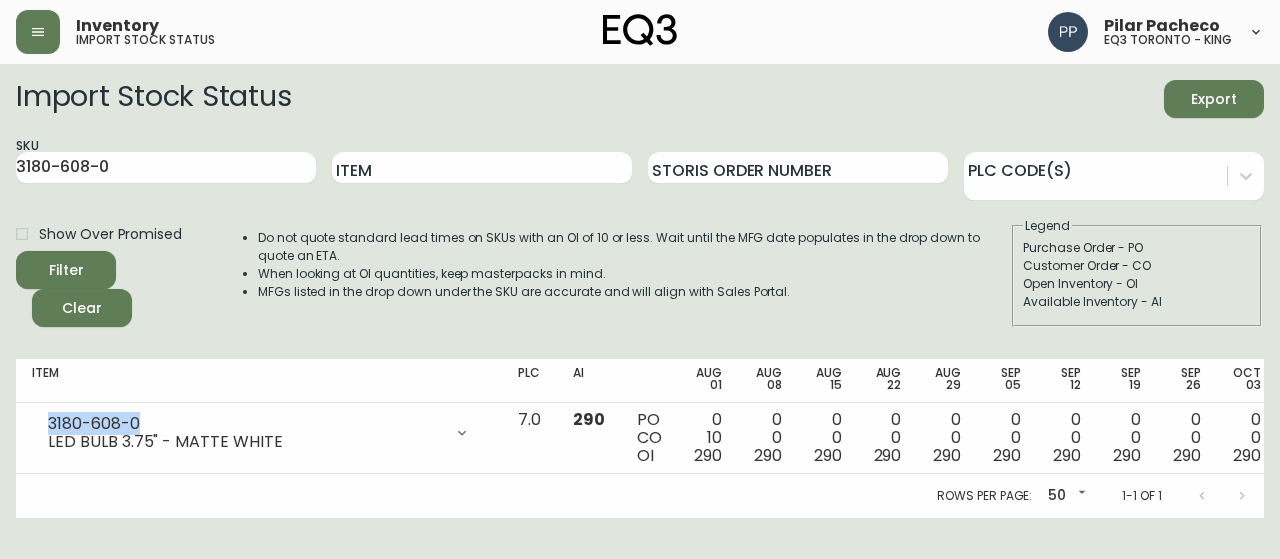 copy on "3180-608-0" 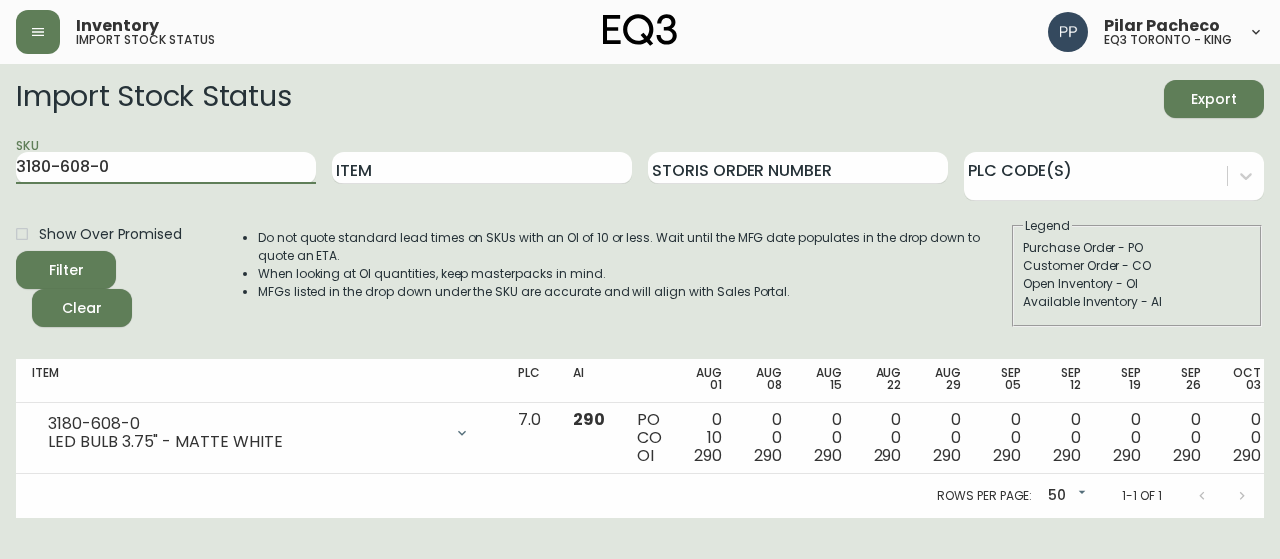 drag, startPoint x: 149, startPoint y: 164, endPoint x: 0, endPoint y: 154, distance: 149.33519 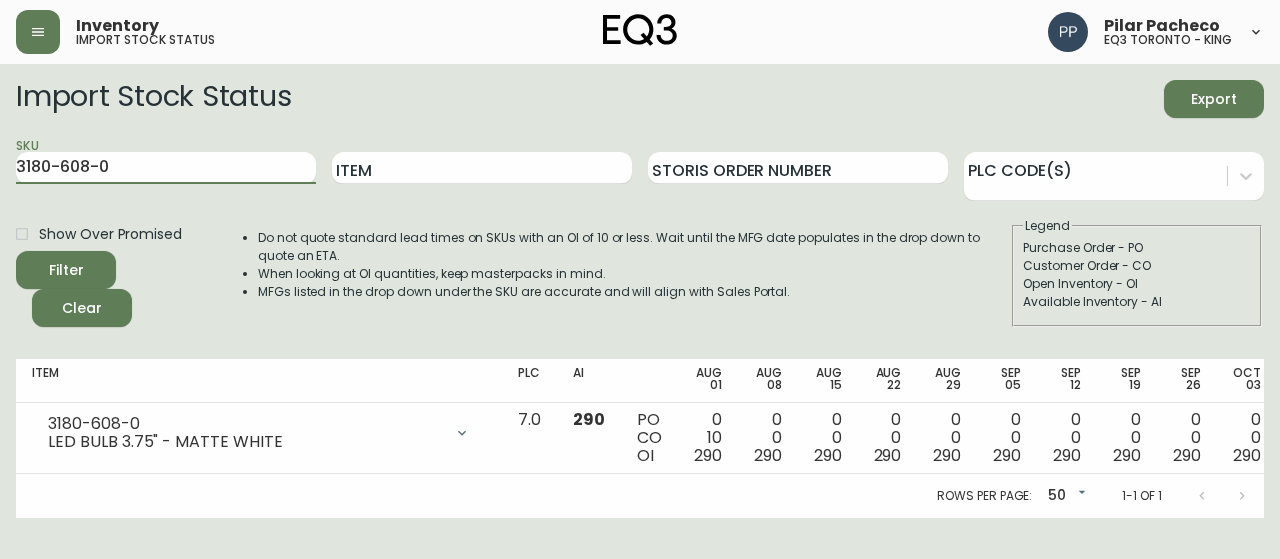 click on "Import Stock Status Export SKU [SKU_ITEM] Item Storis Order Number PLC Code(s) Show Over Promised Filter Clear Do not quote standard lead times on SKUs with an OI of 10 or less. Wait until the MFG date populates in the drop down to quote an ETA. When looking at OI quantities, keep masterpacks in mind. MFGs listed in the drop down under the SKU are accurate and will align with Sales Portal. Legend Purchase Order - PO Customer Order - CO Open Inventory - OI Available Inventory - AI Item PLC AI [DATE] [DATE] [DATE] [DATE] [DATE] [DATE] [DATE] [DATE] [DATE] [DATE] [DATE] [DATE] [DATE] [DATE] Future [SKU_ITEM] [PRODUCT_NAME] Opening Balance [QUANTITY] ( [DATE] ) Customer Order ([ORDER_NUMBER]) [QUANTITY] ( [DATE] ) Available Inventory [QUANTITY] ( [DATE] ) [NUMBER] [NUMBER] [NUMBER] [NUMBER] [NUMBER] [NUMBER] [NUMBER] [NUMBER] [NUMBER] [NUMBER] [NUMBER] [NUMBER] [NUMBER] [NUMBER] [NUMBER] [NUMBER] [NUMBER] [NUMBER] [NUMBER] [NUMBER] [NUMBER] [NUMBER] [NUMBER] [NUMBER] [NUMBER] [NUMBER] [NUMBER] [NUMBER] [NUMBER] [NUMBER] [NUMBER] [NUMBER] [NUMBER] [NUMBER] [NUMBER] [NUMBER] [NUMBER] [NUMBER] [NUMBER] [NUMBER] Rows per page: [NUMBER] [NUMBER] [NUMBER]-[NUMBER] of [NUMBER]" at bounding box center [640, 291] 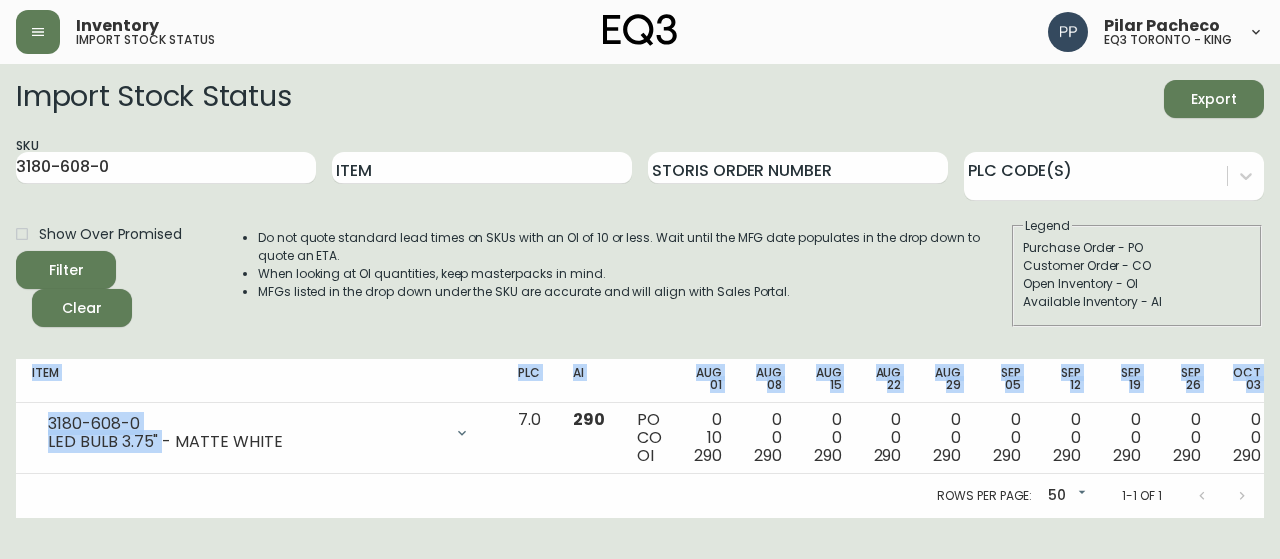 drag, startPoint x: 162, startPoint y: 441, endPoint x: 0, endPoint y: 433, distance: 162.19742 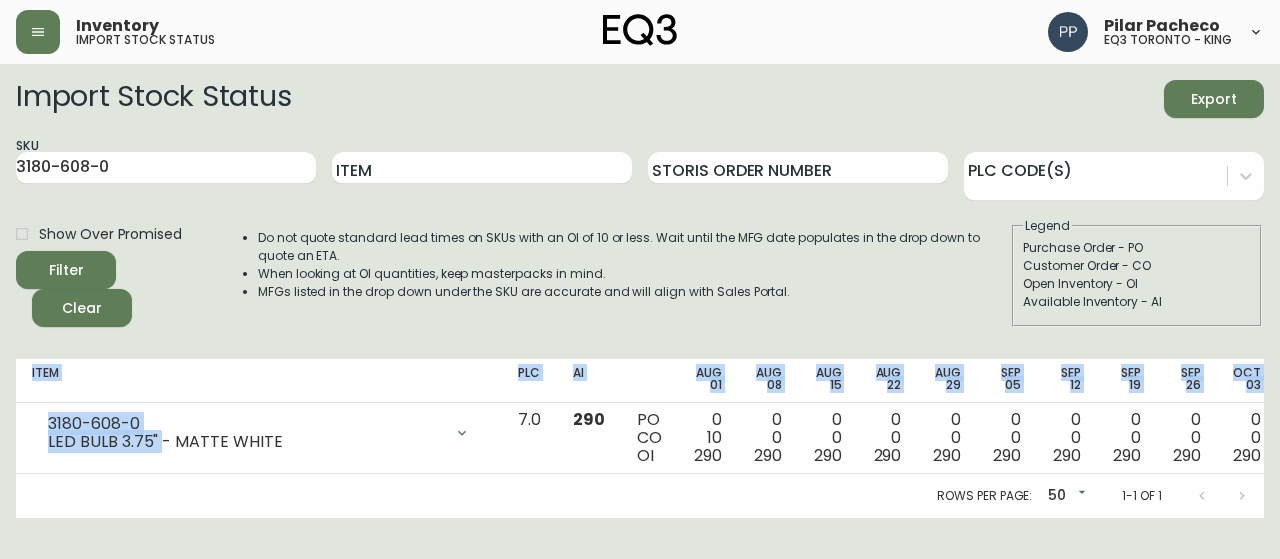 click on "Import Stock Status Export SKU [SKU_ITEM] Item Storis Order Number PLC Code(s) Show Over Promised Filter Clear Do not quote standard lead times on SKUs with an OI of 10 or less. Wait until the MFG date populates in the drop down to quote an ETA. When looking at OI quantities, keep masterpacks in mind. MFGs listed in the drop down under the SKU are accurate and will align with Sales Portal. Legend Purchase Order - PO Customer Order - CO Open Inventory - OI Available Inventory - AI Item PLC AI [DATE] [DATE] [DATE] [DATE] [DATE] [DATE] [DATE] [DATE] [DATE] [DATE] [DATE] [DATE] [DATE] [DATE] Future [SKU_ITEM] [PRODUCT_NAME] Opening Balance [QUANTITY] ( [DATE] ) Customer Order ([ORDER_NUMBER]) [QUANTITY] ( [DATE] ) Available Inventory [QUANTITY] ( [DATE] ) [NUMBER] [NUMBER] [NUMBER] [NUMBER] [NUMBER] [NUMBER] [NUMBER] [NUMBER] [NUMBER] [NUMBER] [NUMBER] [NUMBER] [NUMBER] [NUMBER] [NUMBER] [NUMBER] [NUMBER] [NUMBER] [NUMBER] [NUMBER] [NUMBER] [NUMBER] [NUMBER] [NUMBER] [NUMBER] [NUMBER] [NUMBER] [NUMBER] [NUMBER] [NUMBER] [NUMBER] [NUMBER] [NUMBER] [NUMBER] [NUMBER] [NUMBER] [NUMBER] [NUMBER] [NUMBER] [NUMBER] Rows per page: [NUMBER] [NUMBER] [NUMBER]-[NUMBER] of [NUMBER]" at bounding box center (640, 291) 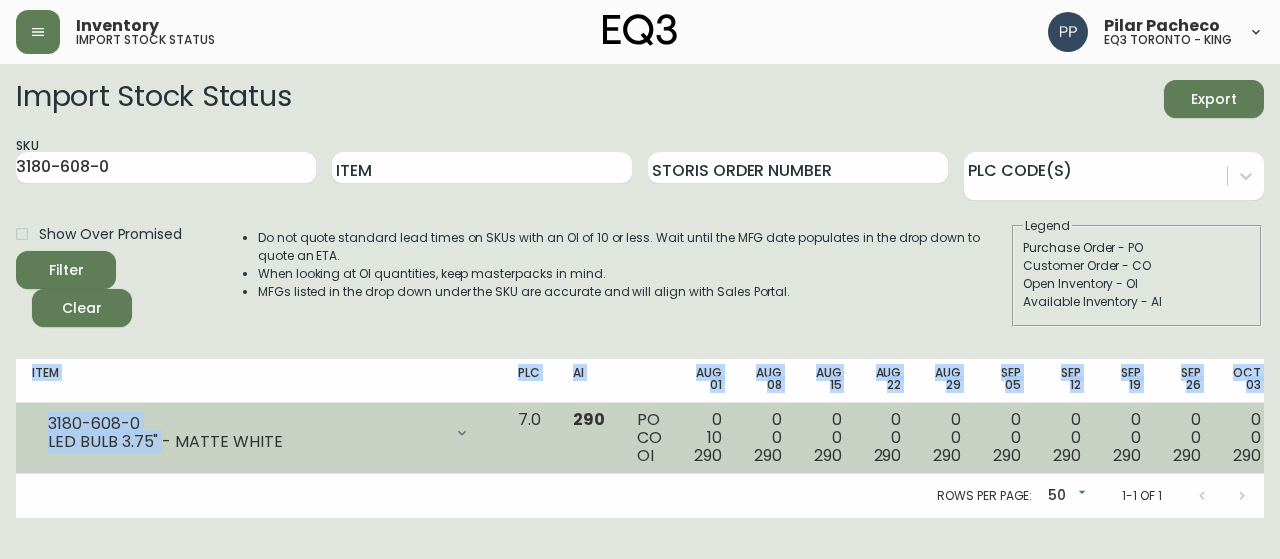 click on "LED BULB 3.75" - MATTE WHITE" at bounding box center (245, 442) 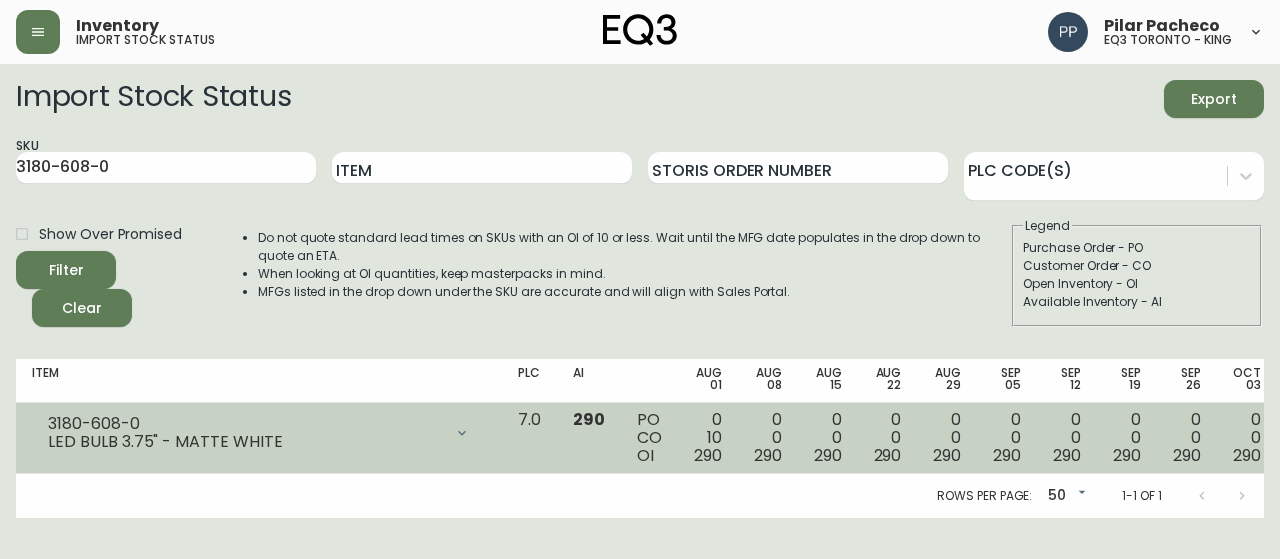 click on "[SKU_ITEM] [PRODUCT_NAME] Opening Balance [QUANTITY] ( [DATE] ) Customer Order ([ORDER_NUMBER]) [QUANTITY] ( [DATE] ) Available Inventory [QUANTITY] ( [DATE] )" at bounding box center [259, 438] 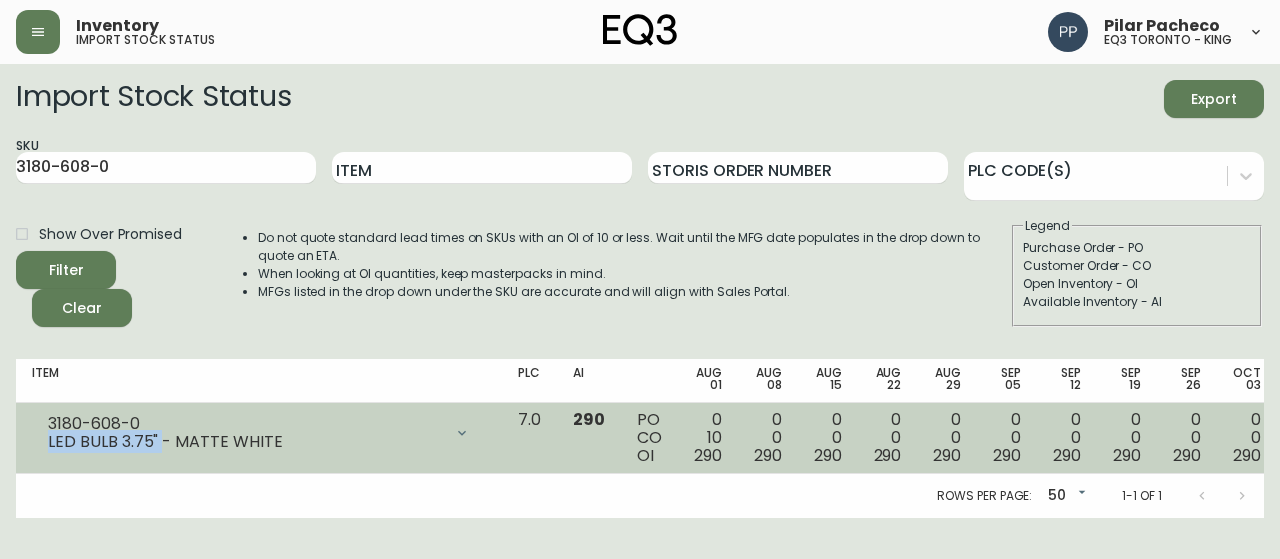 drag, startPoint x: 162, startPoint y: 439, endPoint x: 46, endPoint y: 441, distance: 116.01724 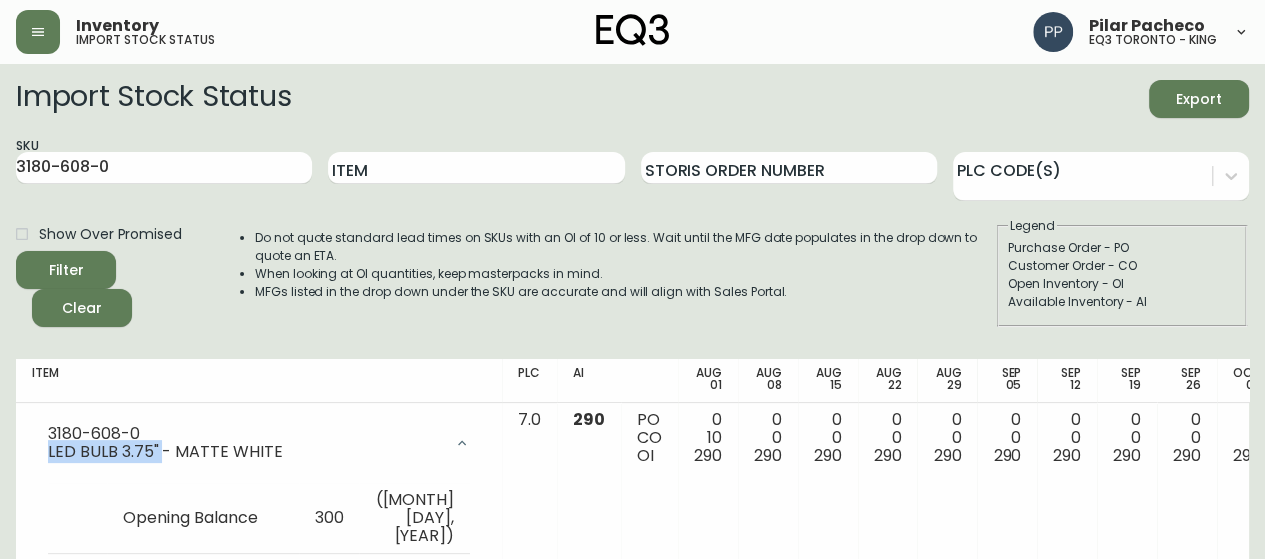 copy on "LED BULB 3.75"" 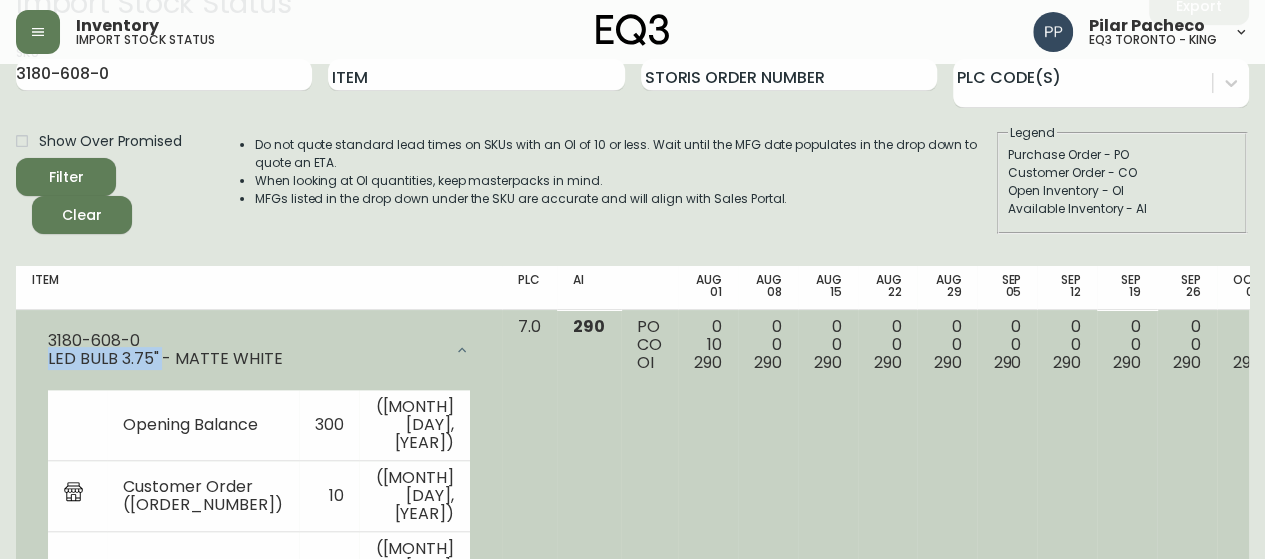 scroll, scrollTop: 200, scrollLeft: 0, axis: vertical 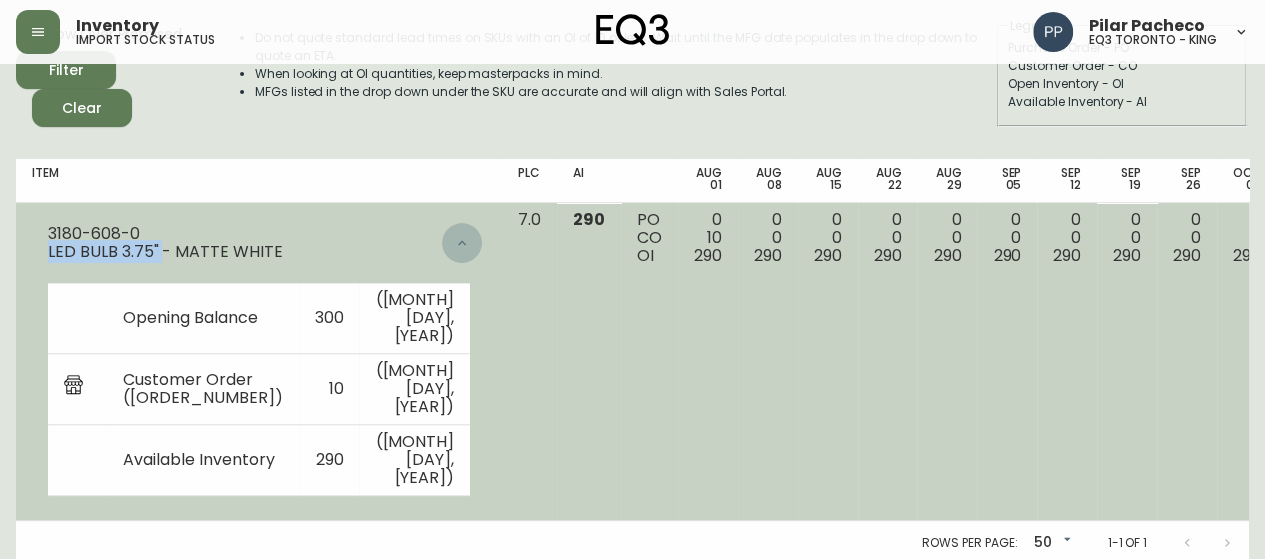 click 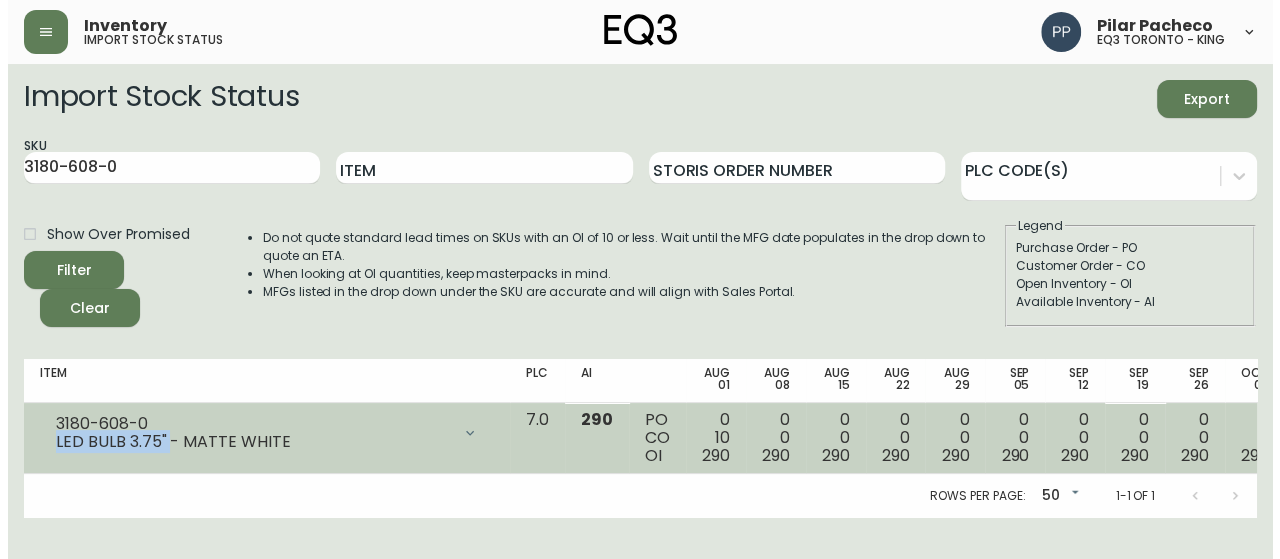 scroll, scrollTop: 0, scrollLeft: 0, axis: both 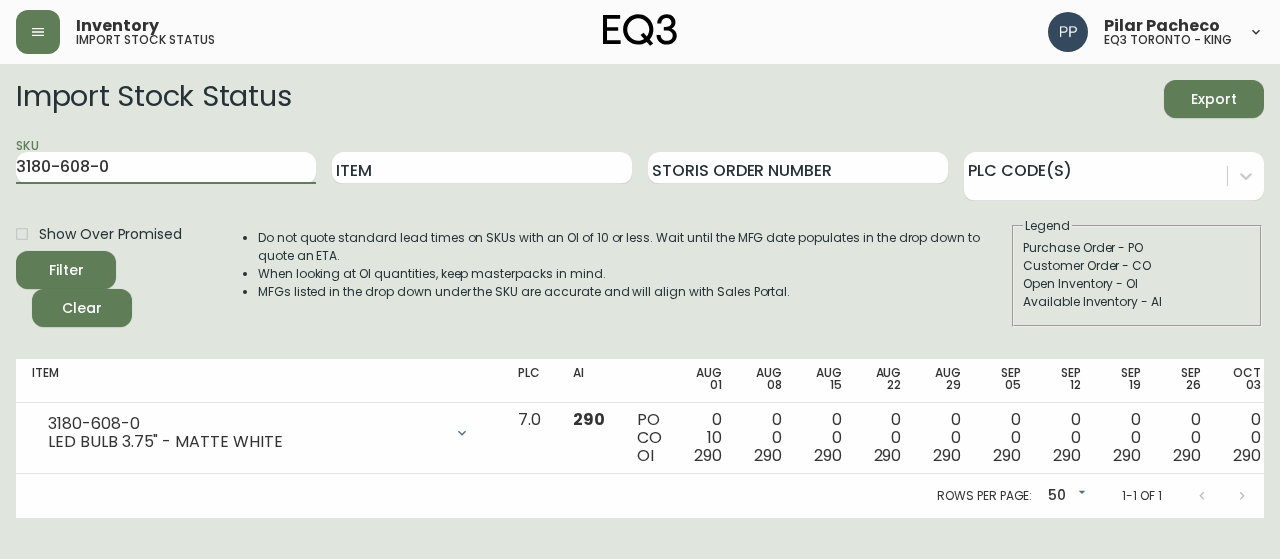 drag, startPoint x: 164, startPoint y: 171, endPoint x: 0, endPoint y: 165, distance: 164.10973 